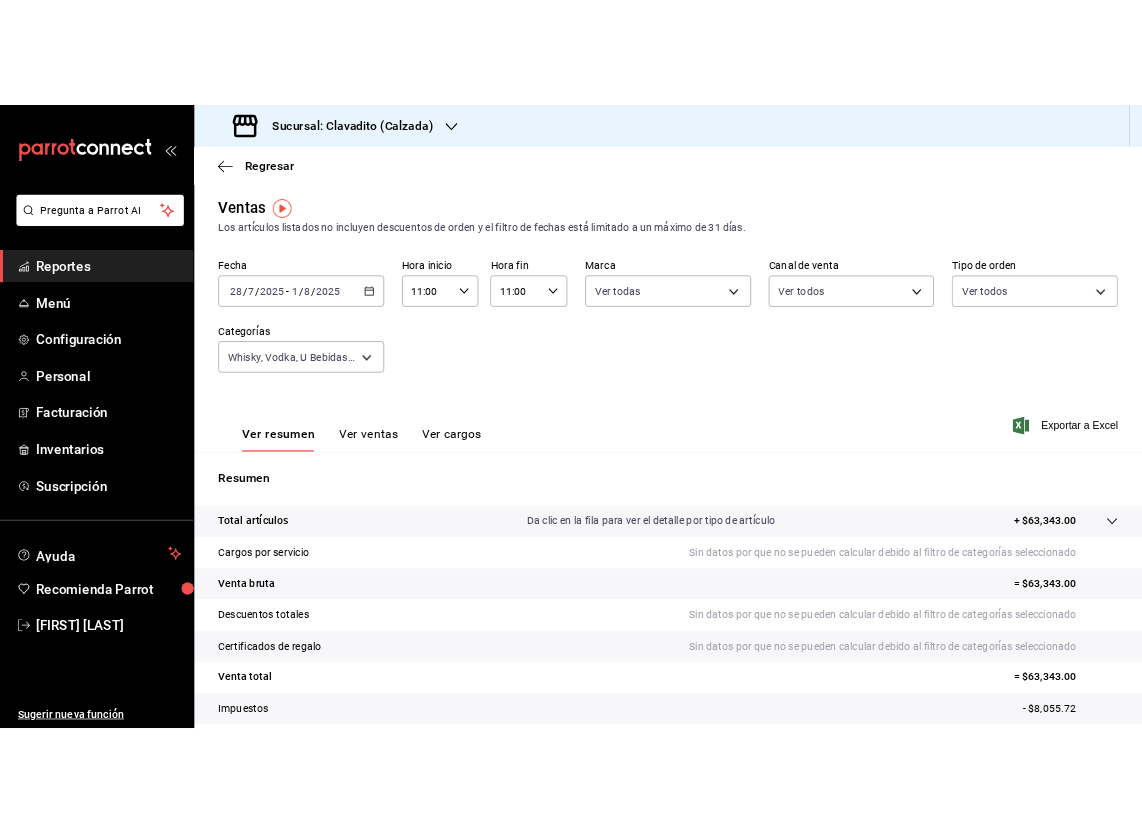 scroll, scrollTop: 0, scrollLeft: 0, axis: both 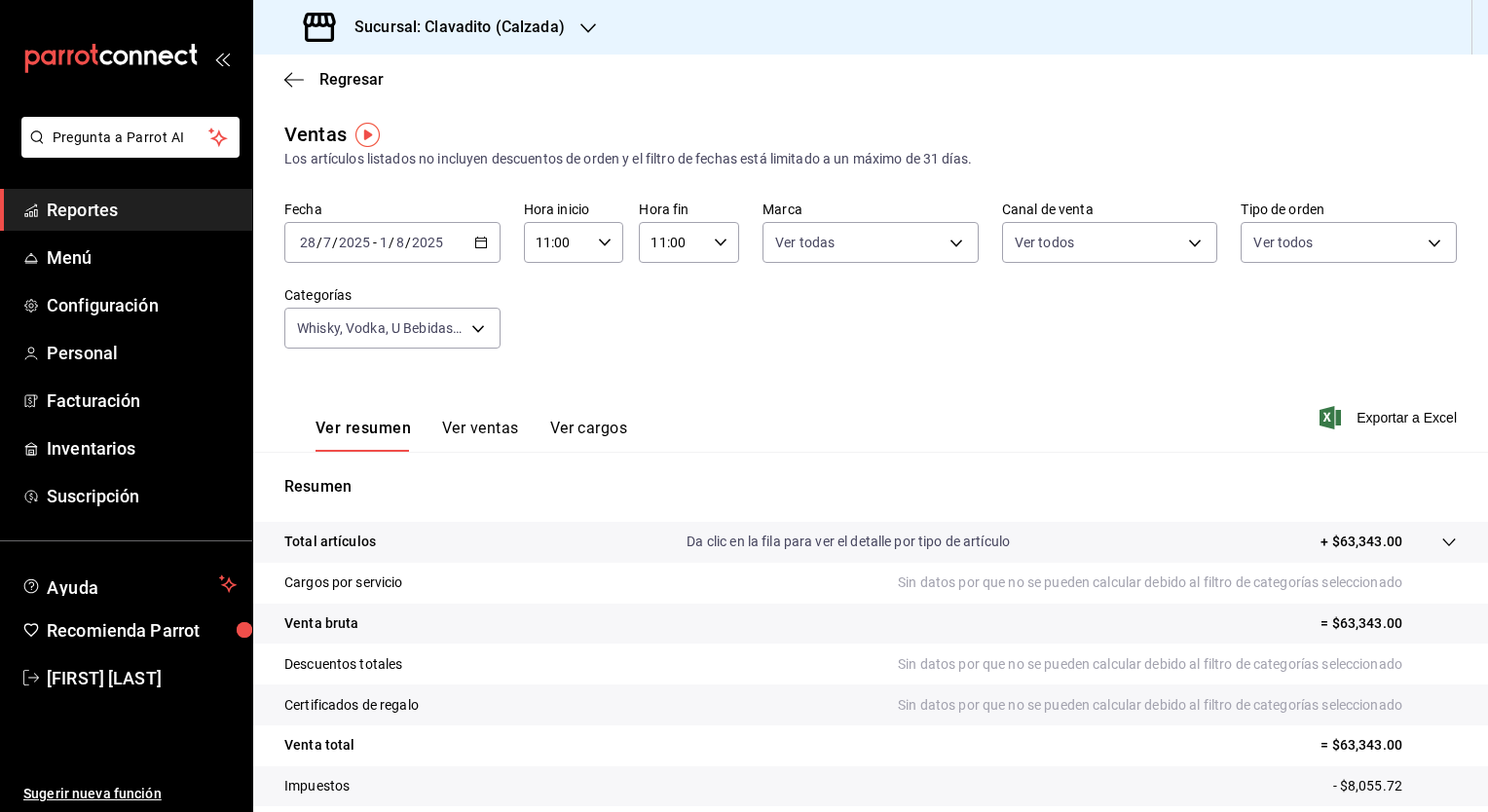 click on "[DATE] [DATE] - [DATE] [DATE]" at bounding box center (392, 242) 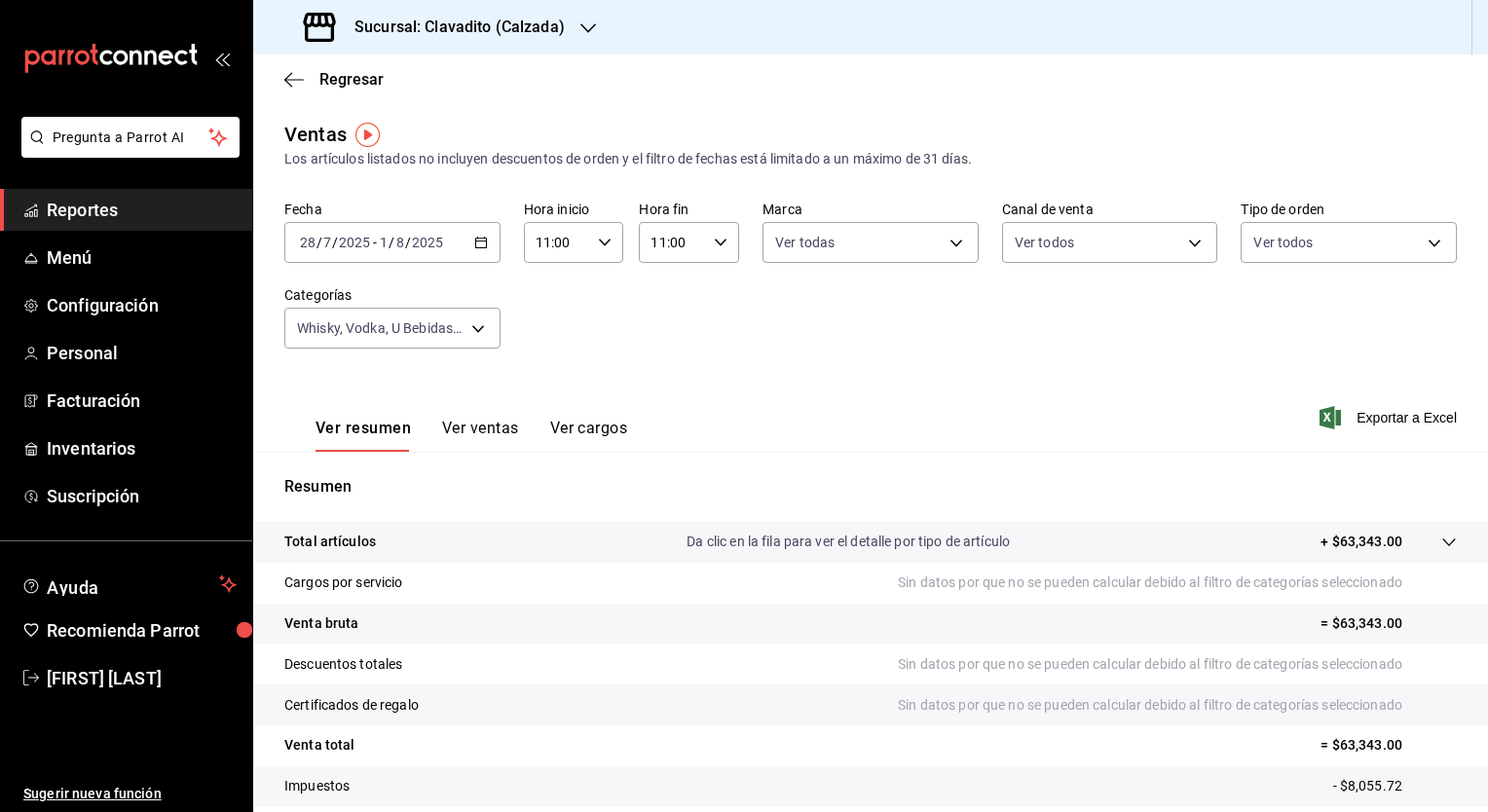 click on "Ver resumen Ver ventas Ver cargos Exportar a Excel" at bounding box center [871, 412] 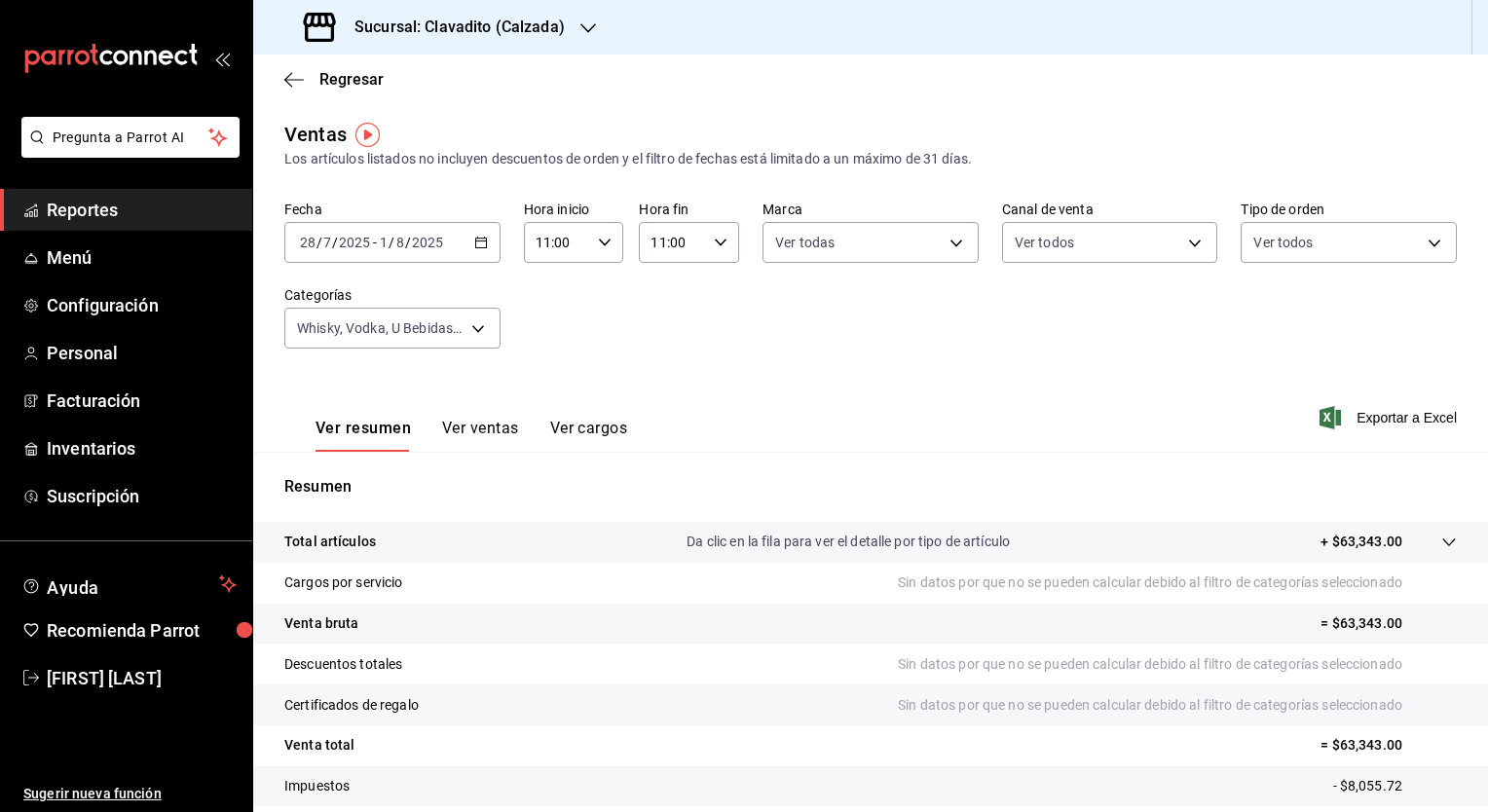 click on "[DATE] [DATE] - [DATE] [DATE]" at bounding box center (392, 242) 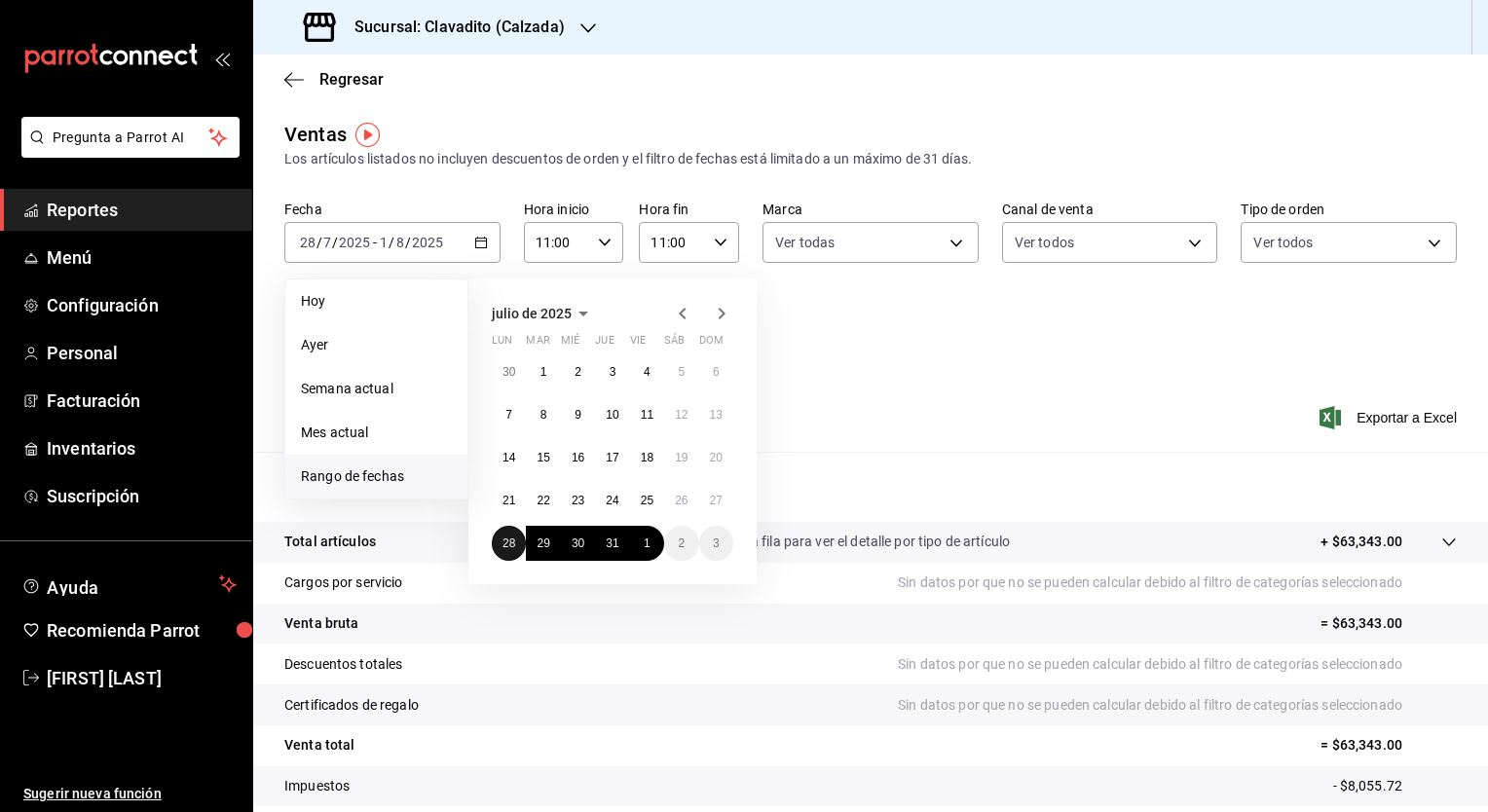 click on "28" at bounding box center [508, 543] 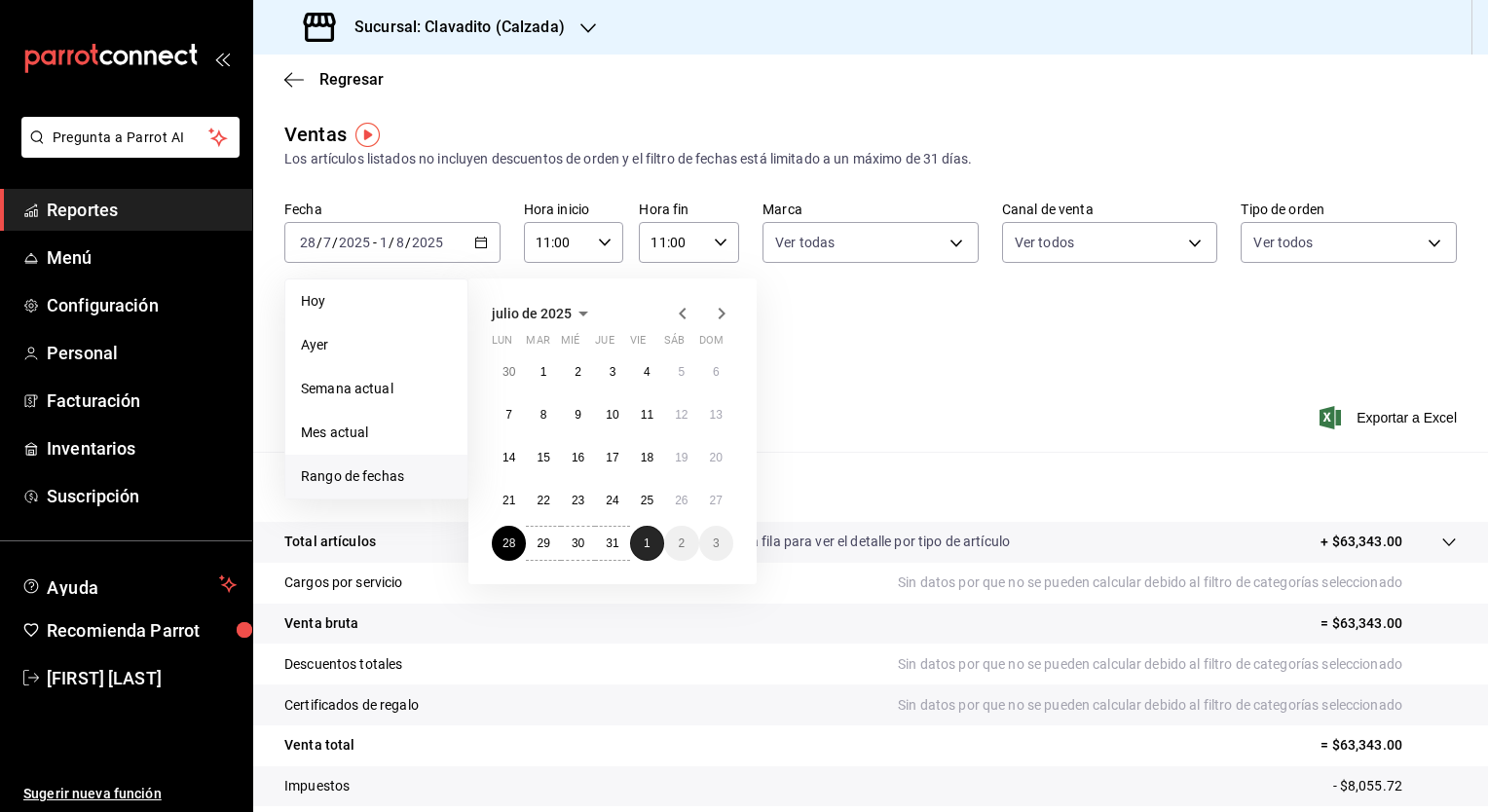 click on "1" at bounding box center [647, 543] 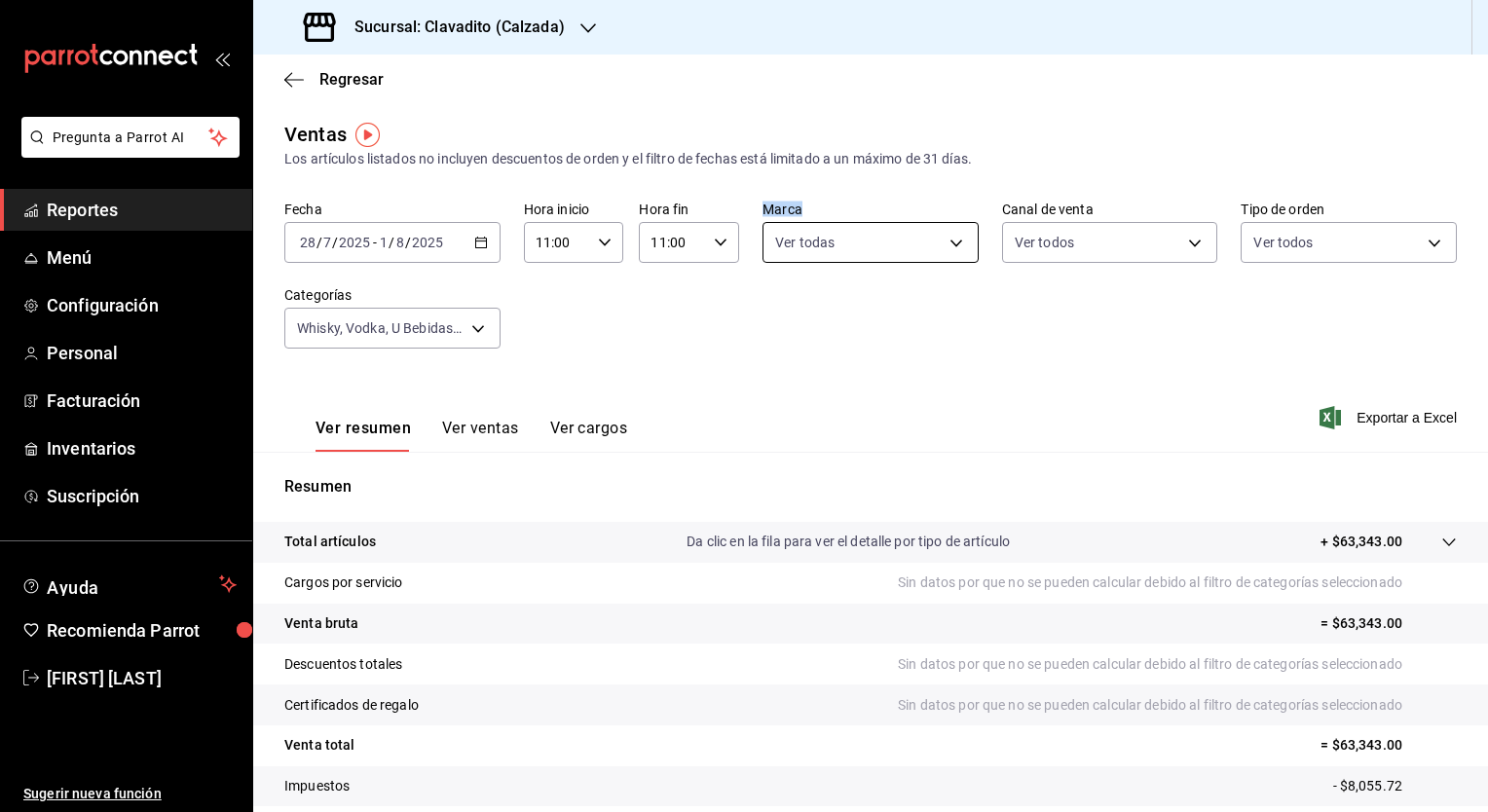 drag, startPoint x: 686, startPoint y: 289, endPoint x: 886, endPoint y: 240, distance: 205.91503 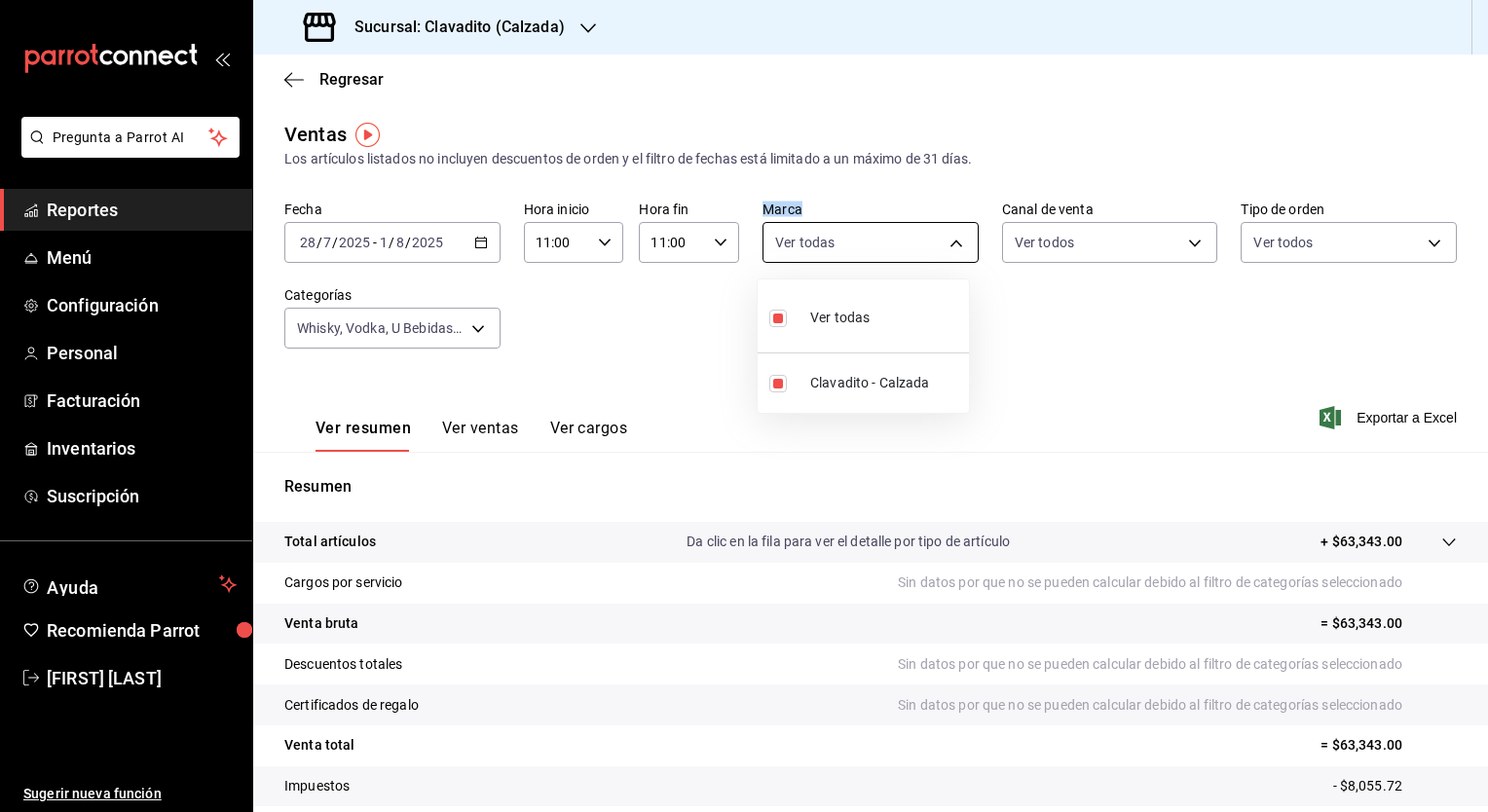 click on "Pregunta a Parrot AI Reportes   Menú   Configuración   Personal   Facturación   Inventarios   Suscripción   Ayuda Recomienda Parrot   [FIRST] [LAST]   Sugerir nueva función   Sucursal: Clavadito (Calzada) Regresar Ventas Los artículos listados no incluyen descuentos de orden y el filtro de fechas está limitado a un máximo de 31 días. Fecha [DATE] [DATE] - [DATE] [DATE] Hora inicio 11:00 Hora inicio Hora fin 11:00 Hora fin Marca Ver todas [UUID], [UUID], [UUID], [UUID], [UUID] Canal de venta Ver todos PARROT,UBER_EATS,RAPPI,DIDI_FOOD,ONLINE Tipo de orden Ver todos [UUID], [UUID], [UUID], [UUID], [UUID], [UUID] Categorías Ver resumen Ver ventas Ver cargos Exportar a Excel Resumen Total artículos Da clic en la fila para ver el detalle por tipo de artículo [PRICE] Cargos por servicio  Sin datos por que no se pueden calcular debido al filtro de categorías seleccionado" at bounding box center (744, 406) 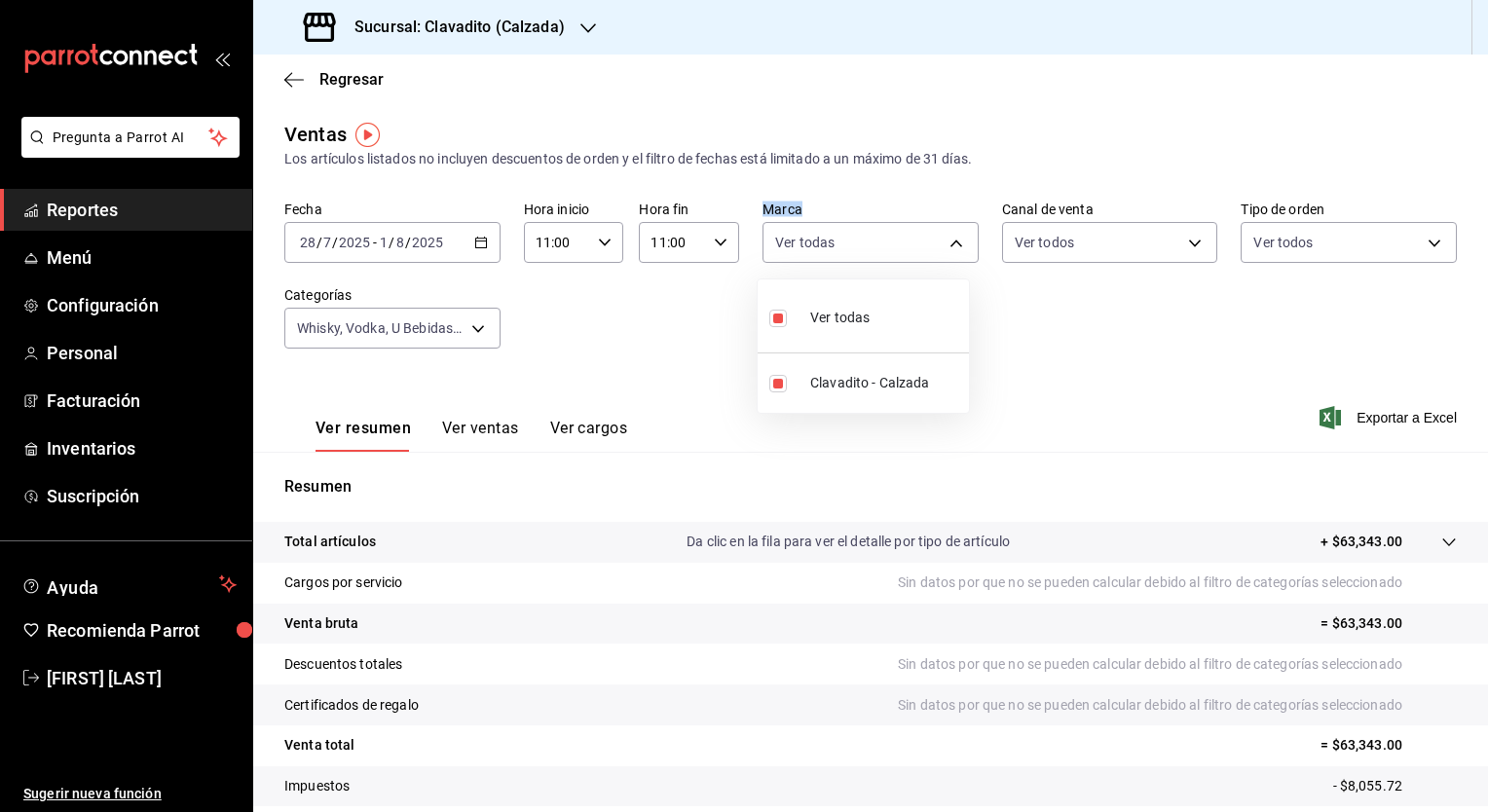 click on "Ver todas" at bounding box center [819, 315] 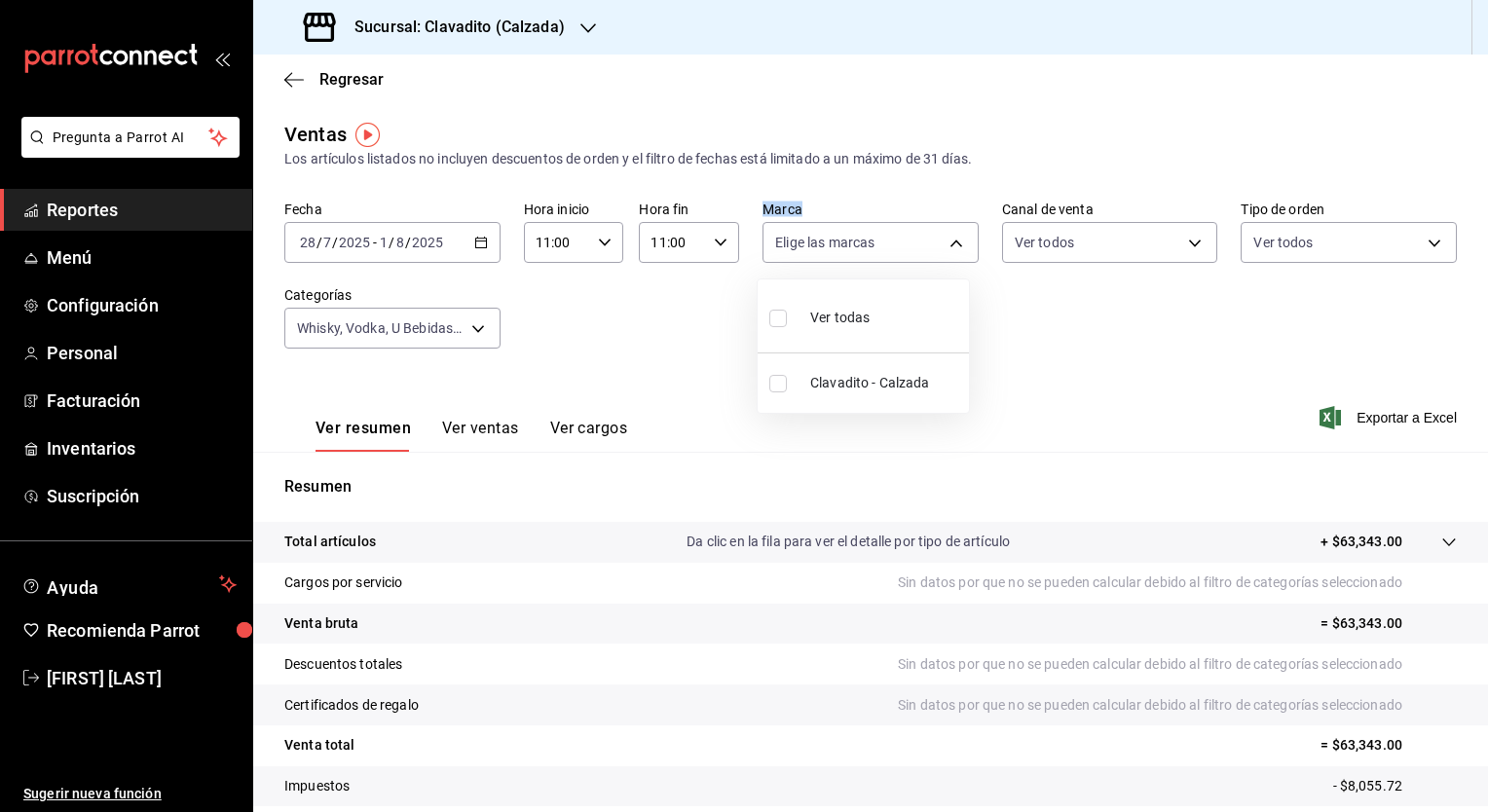 click on "Ver todas" at bounding box center (839, 317) 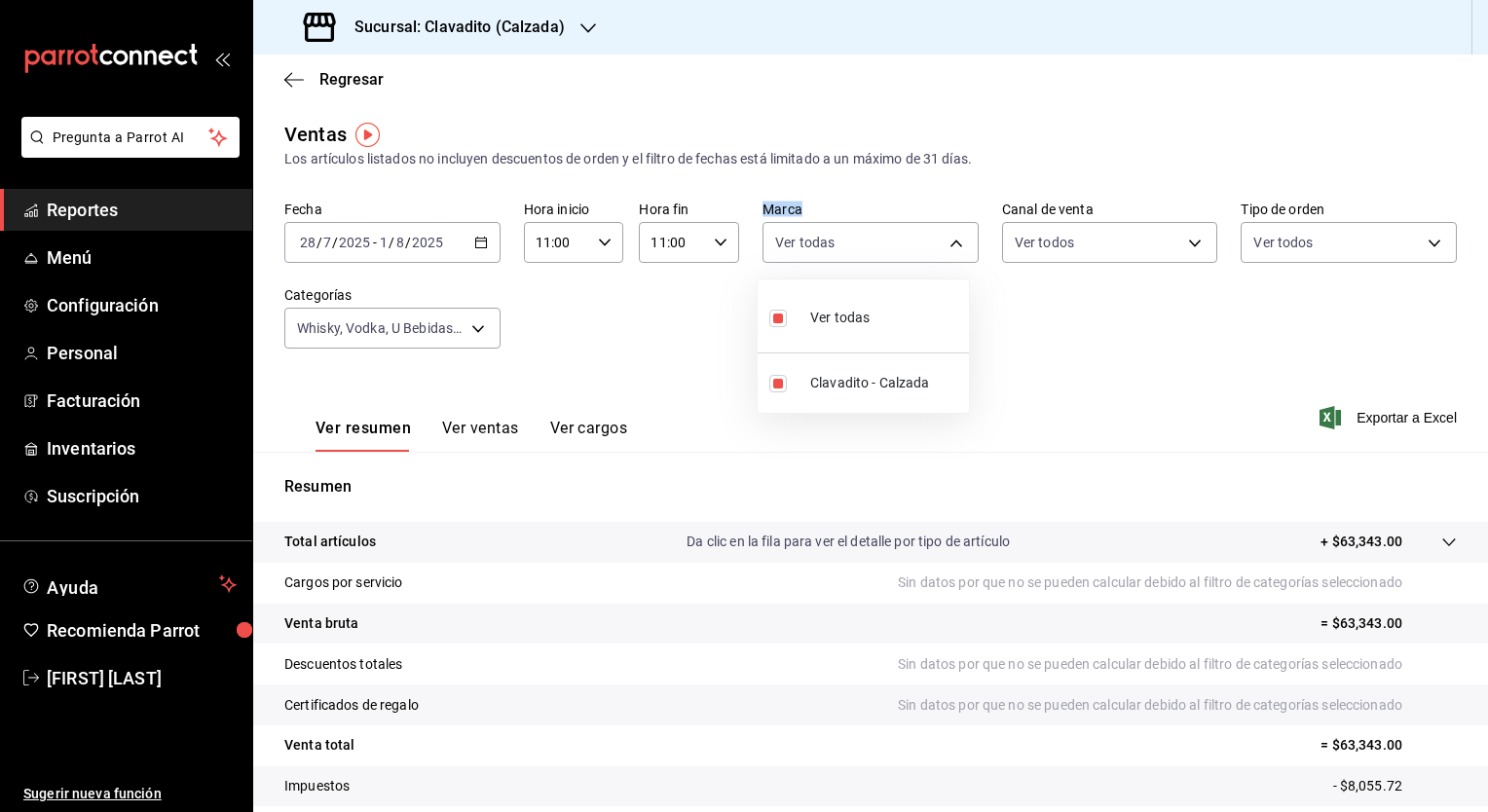 type on "7c6329b2-7c80-4d0a-92e1-359a60270725" 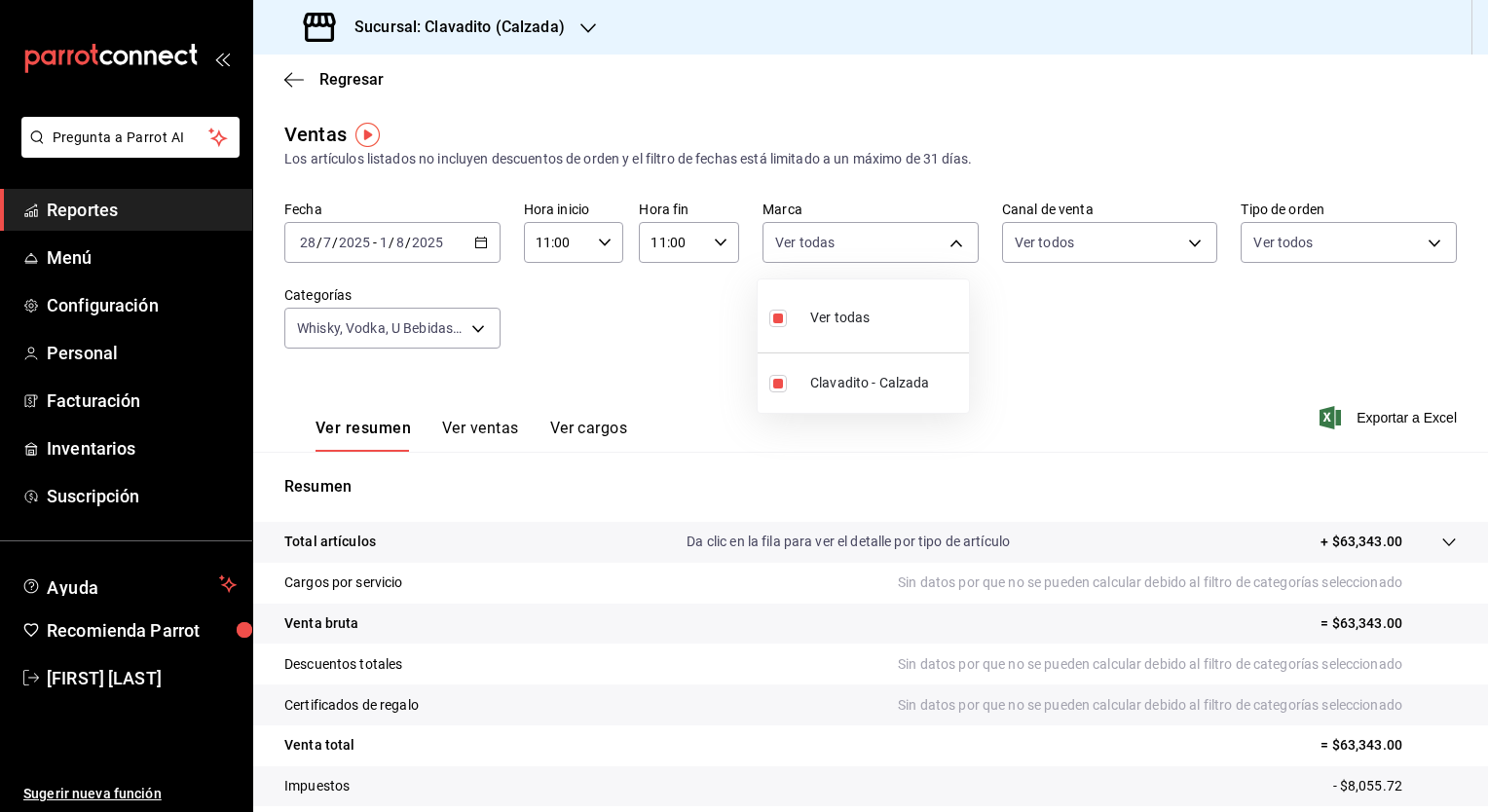 click at bounding box center [744, 406] 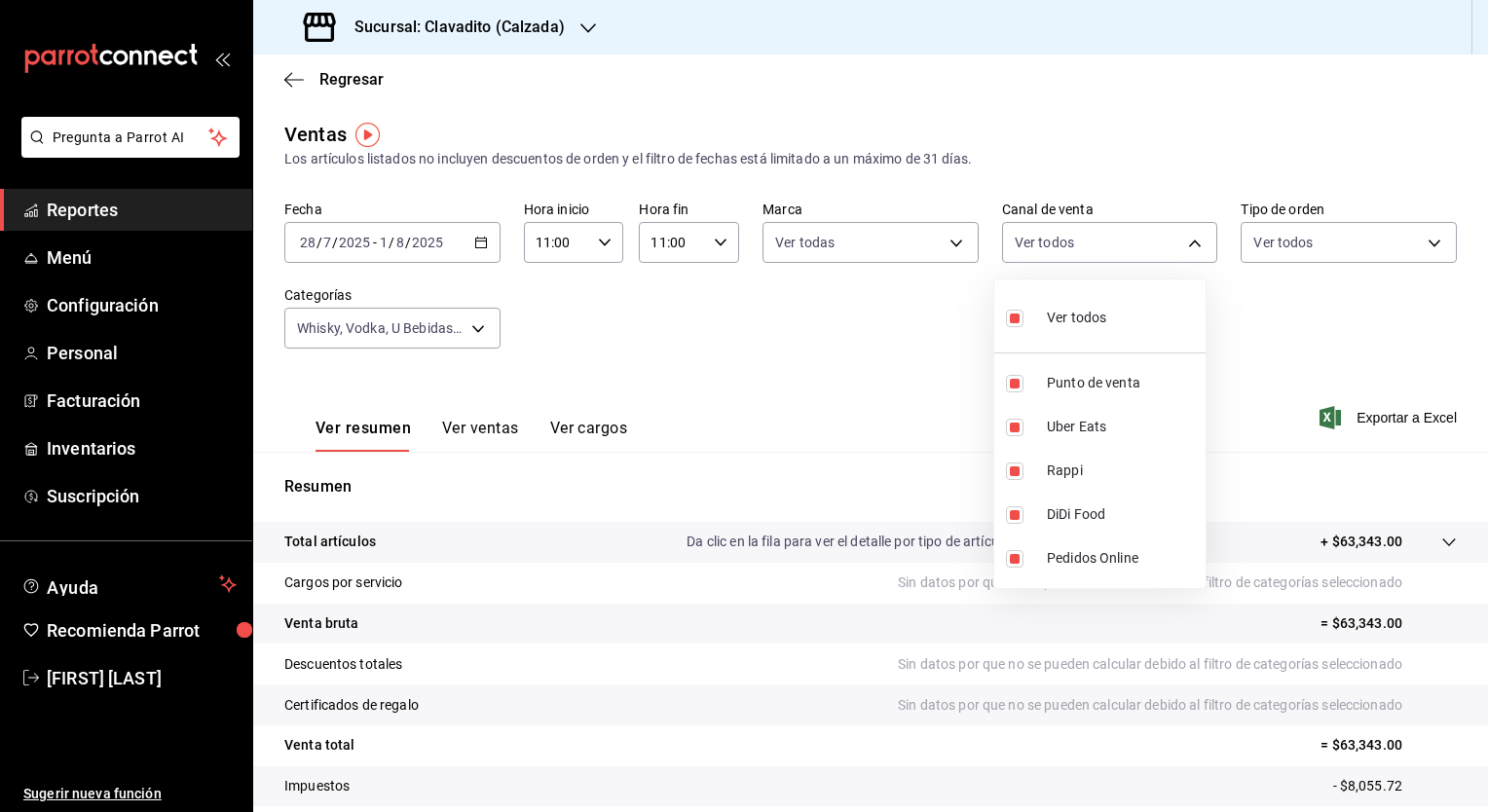 click on "Pregunta a Parrot AI Reportes   Menú   Configuración   Personal   Facturación   Inventarios   Suscripción   Ayuda Recomienda Parrot   [FIRST] [LAST]   Sugerir nueva función   Sucursal: Clavadito (Calzada) Regresar Ventas Los artículos listados no incluyen descuentos de orden y el filtro de fechas está limitado a un máximo de 31 días. Fecha [DATE] [DATE] - [DATE] [DATE] Hora inicio 11:00 Hora inicio Hora fin 11:00 Hora fin Marca Ver todas [UUID], [UUID], [UUID], [UUID], [UUID] Canal de venta Ver todos PARROT,UBER_EATS,RAPPI,DIDI_FOOD,ONLINE Tipo de orden Ver todos [UUID], [UUID], [UUID], [UUID], [UUID], [UUID] Categorías Ver resumen Ver ventas Ver cargos Exportar a Excel Resumen Total artículos Da clic en la fila para ver el detalle por tipo de artículo [PRICE] Cargos por servicio  Sin datos por que no se pueden calcular debido al filtro de categorías seleccionado" at bounding box center [744, 406] 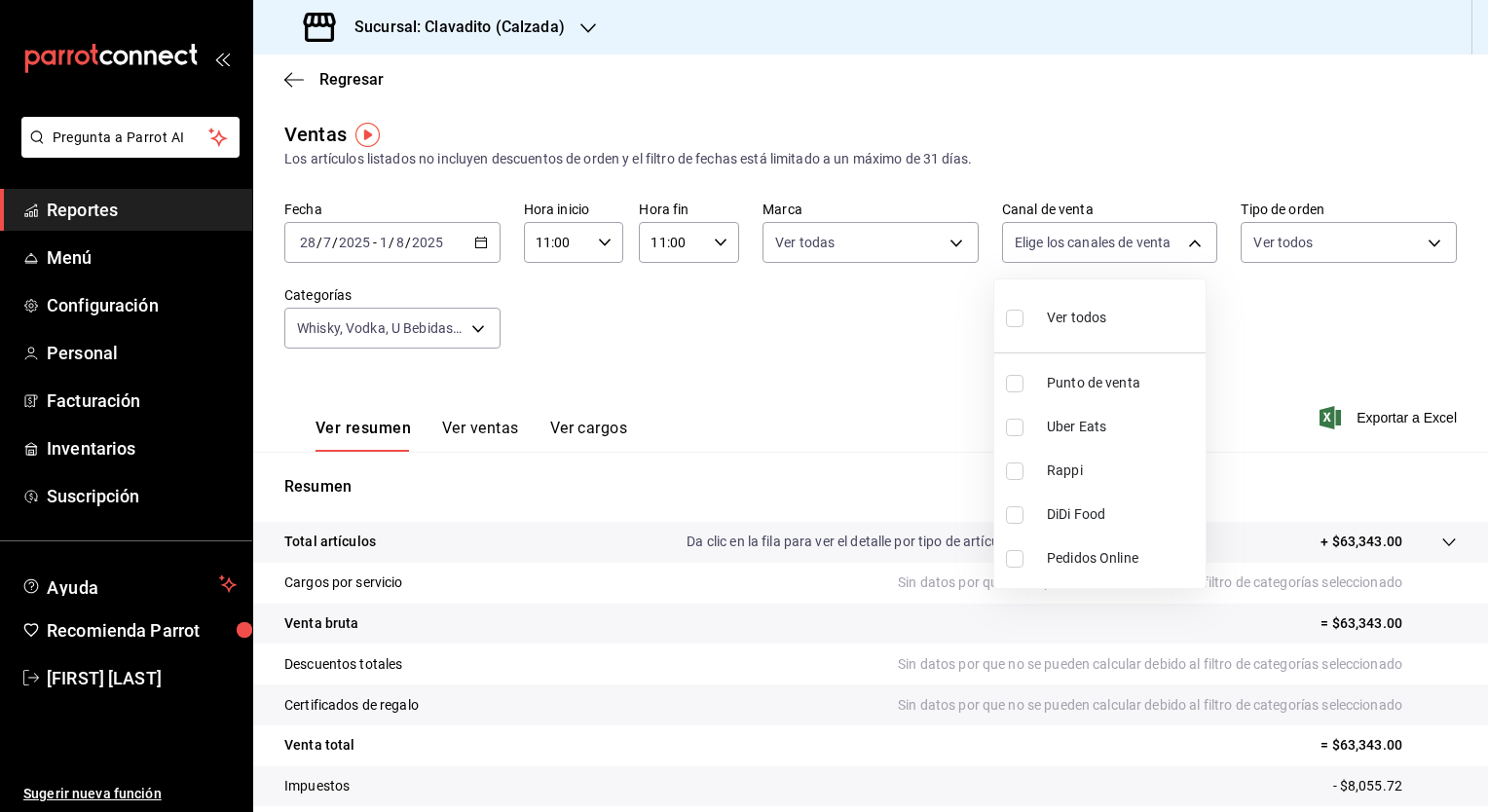 click on "Ver todos" at bounding box center [1076, 317] 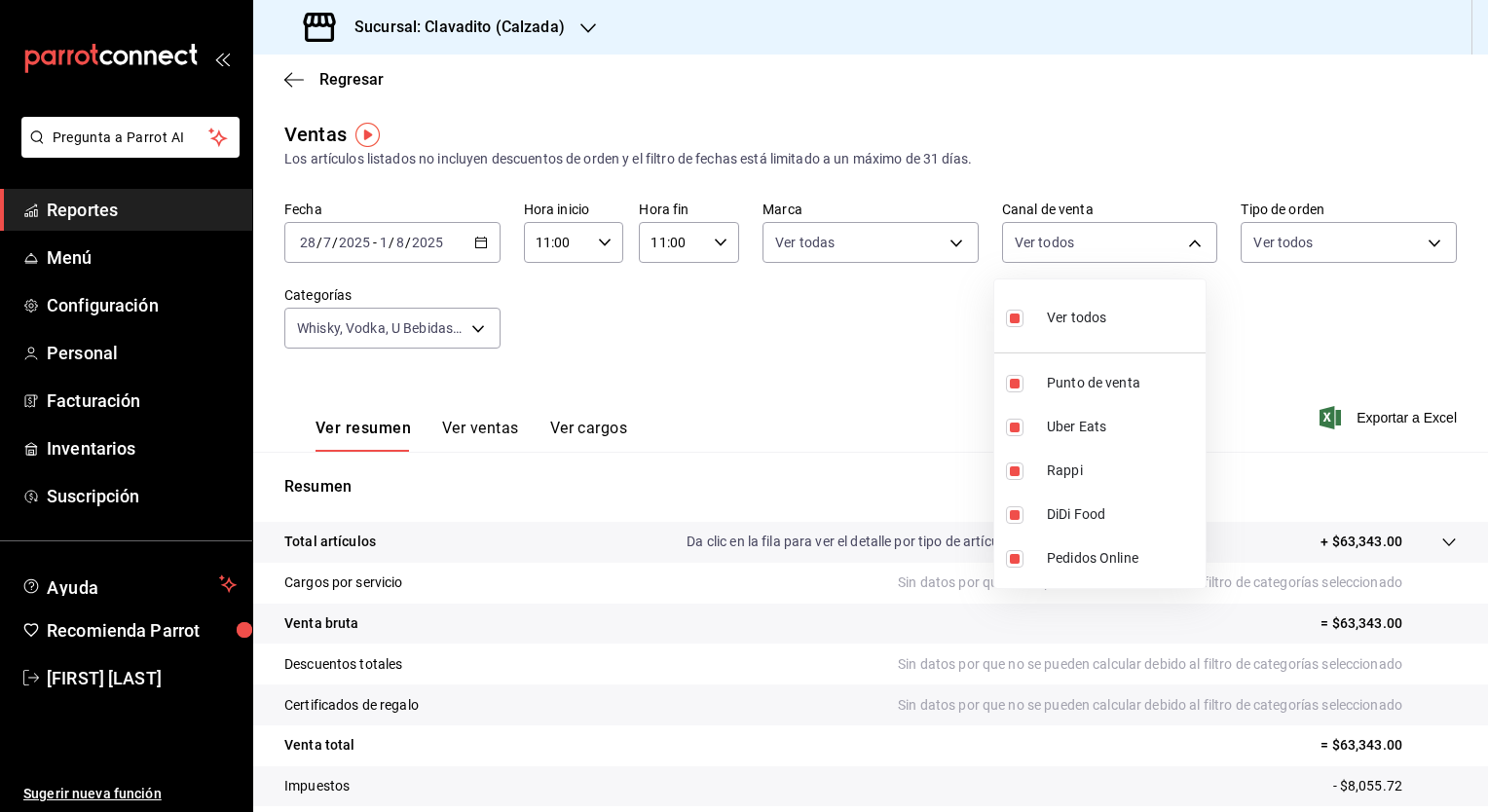 click at bounding box center [744, 406] 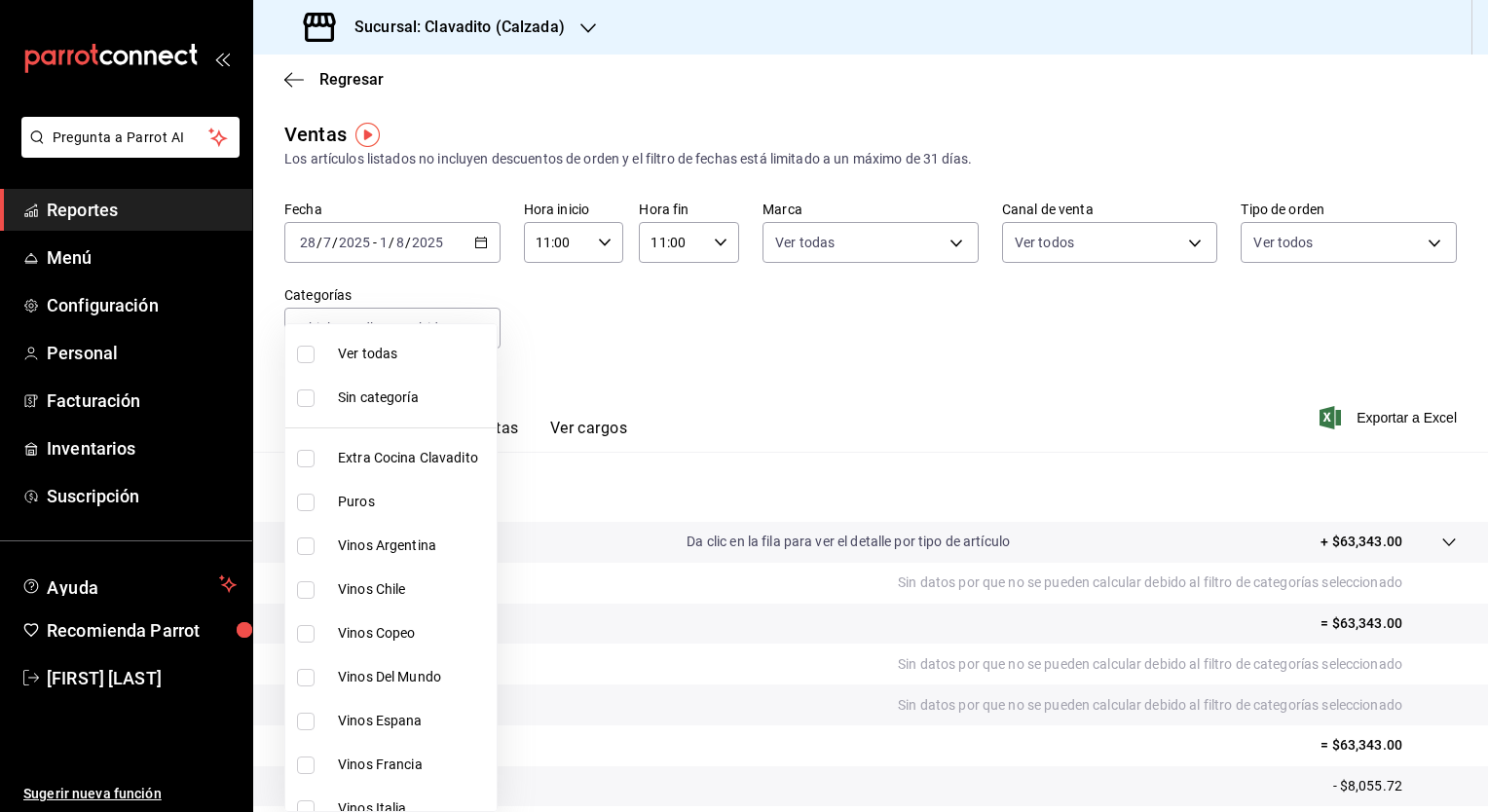 click on "Pregunta a Parrot AI Reportes   Menú   Configuración   Personal   Facturación   Inventarios   Suscripción   Ayuda Recomienda Parrot   [FIRST] [LAST]   Sugerir nueva función   Sucursal: Clavadito (Calzada) Regresar Ventas Los artículos listados no incluyen descuentos de orden y el filtro de fechas está limitado a un máximo de 31 días. Fecha [DATE] [DATE] - [DATE] [DATE] Hora inicio 11:00 Hora inicio Hora fin 11:00 Hora fin Marca Ver todas [UUID], [UUID], [UUID], [UUID], [UUID] Canal de venta Ver todos PARROT,UBER_EATS,RAPPI,DIDI_FOOD,ONLINE Tipo de orden Ver todos [UUID], [UUID], [UUID], [UUID], [UUID], [UUID] Categorías Ver resumen Ver ventas Ver cargos Exportar a Excel Resumen Total artículos Da clic en la fila para ver el detalle por tipo de artículo [PRICE] Cargos por servicio  Sin datos por que no se pueden calcular debido al filtro de categorías seleccionado" at bounding box center [744, 406] 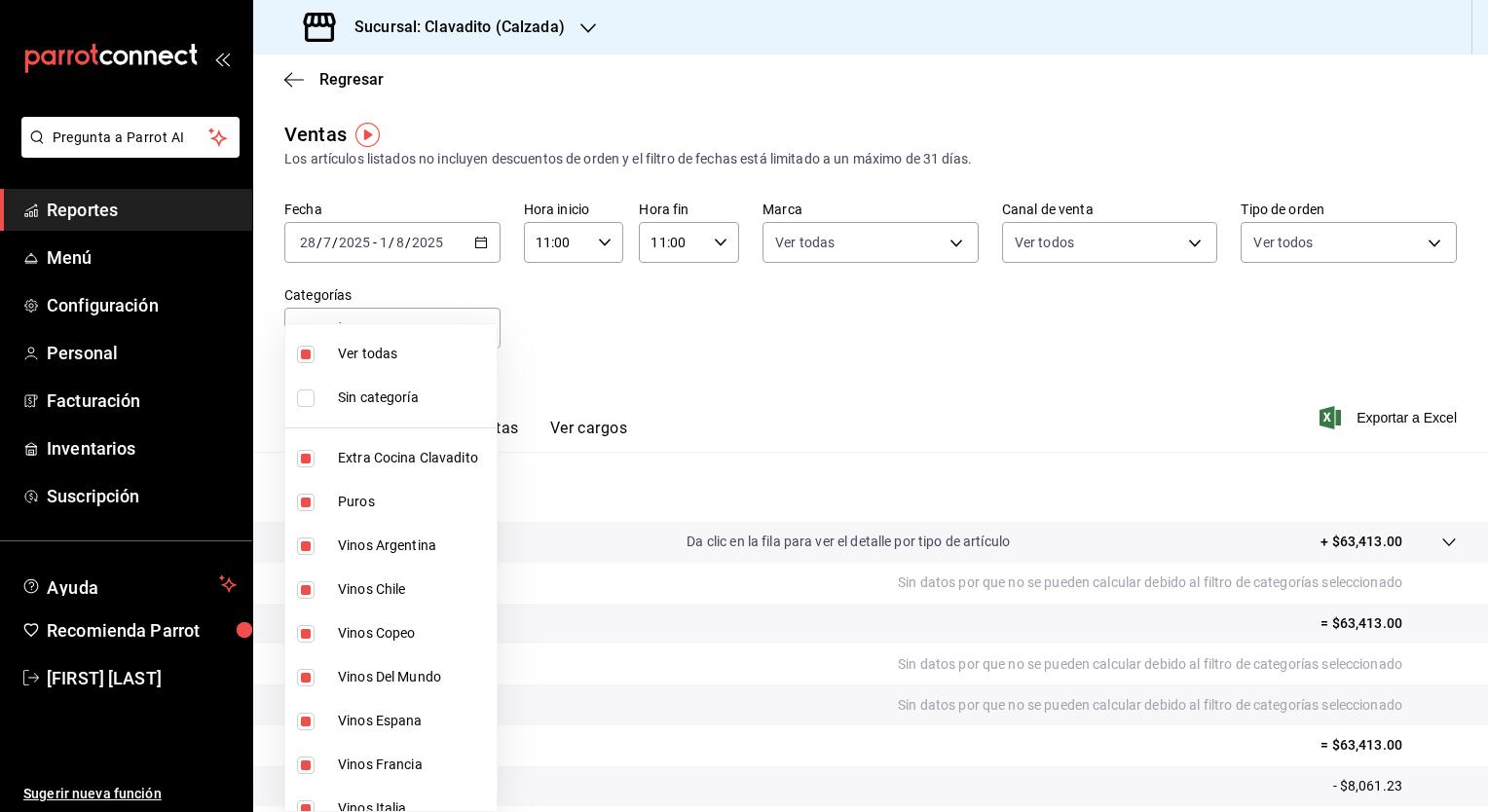 click at bounding box center (744, 406) 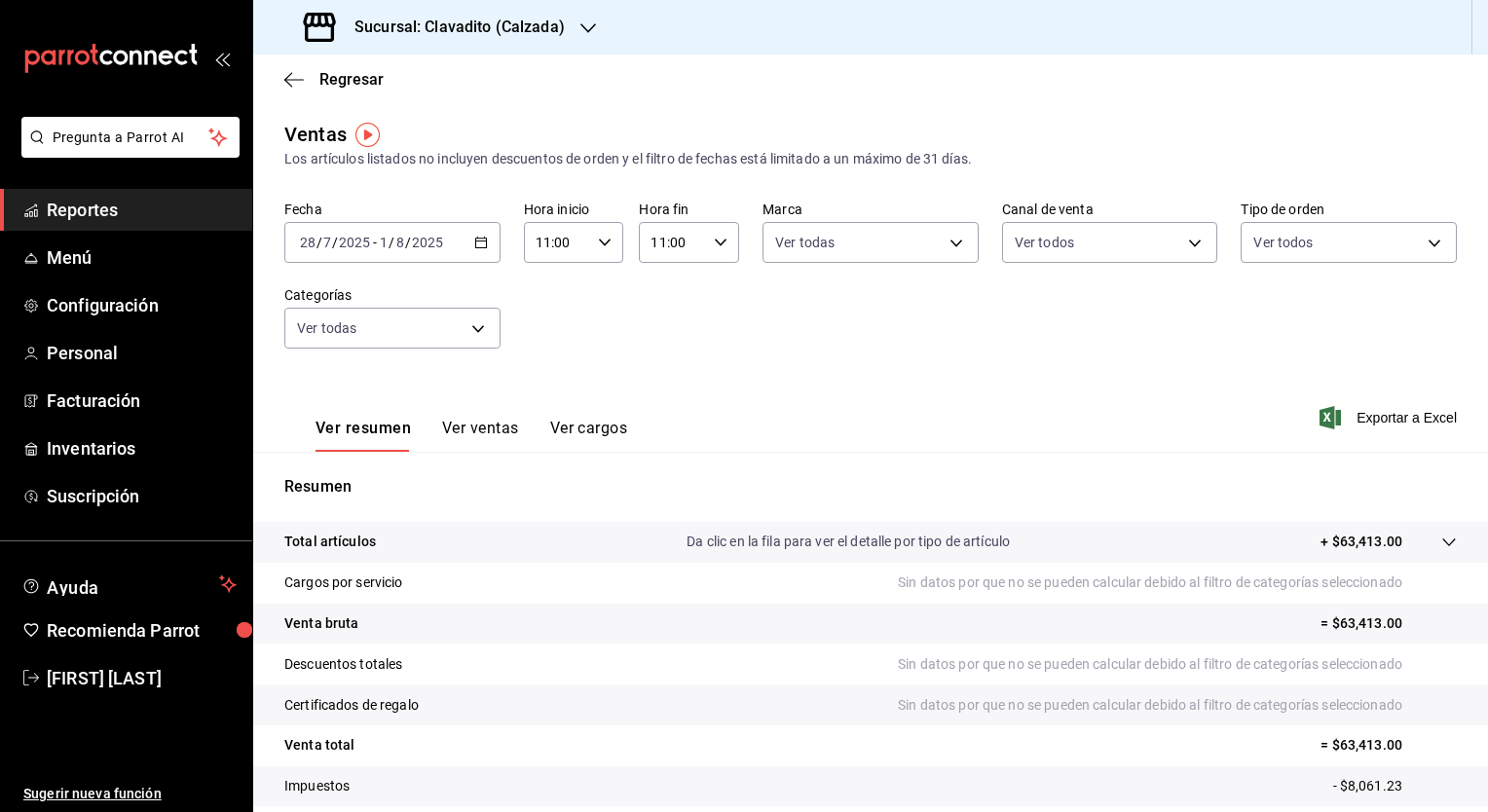 click on "Exportar a Excel" at bounding box center [1390, 418] 